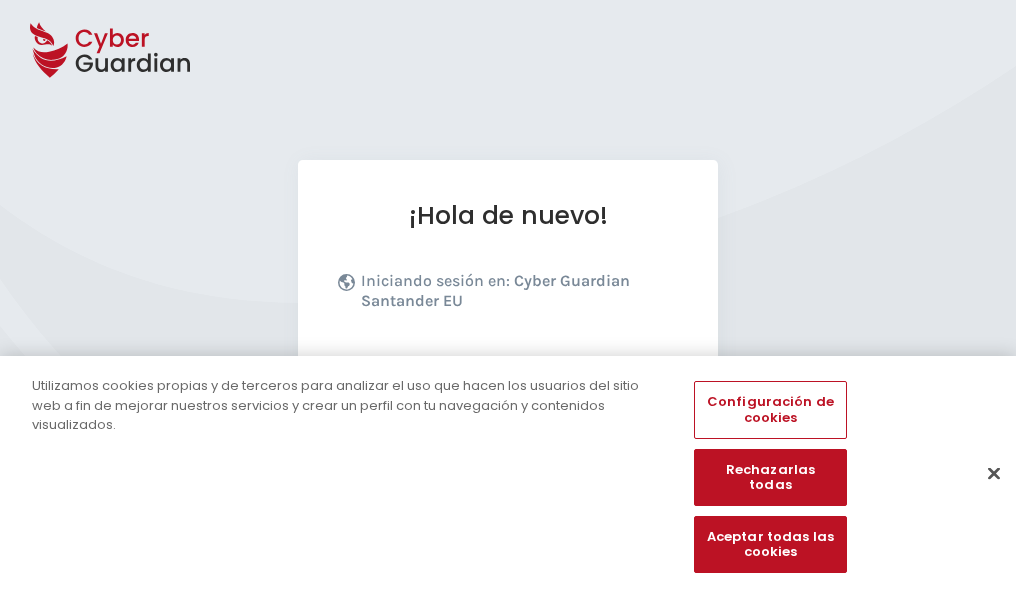 scroll, scrollTop: 245, scrollLeft: 0, axis: vertical 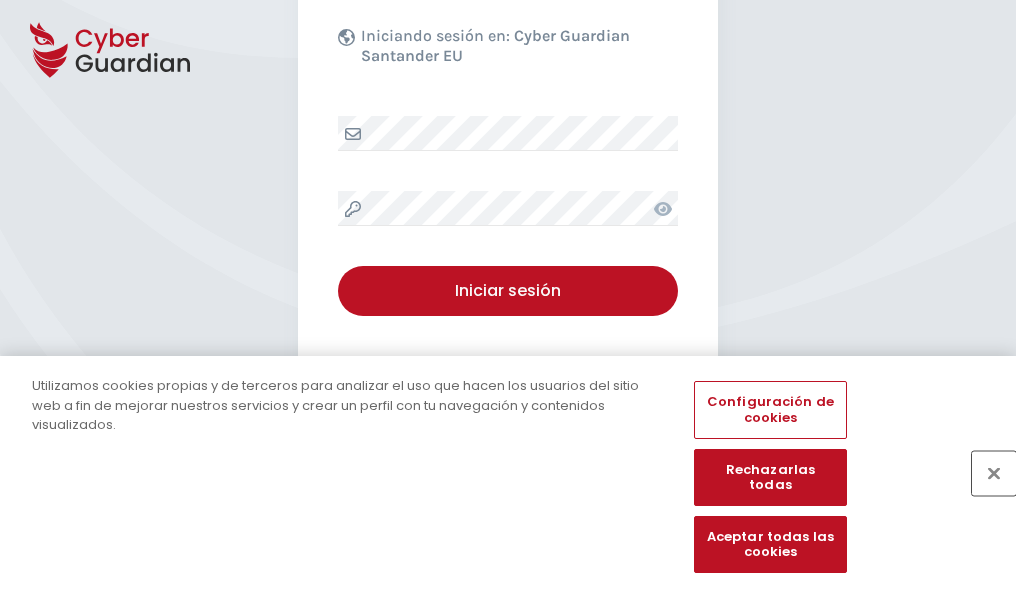 click at bounding box center (994, 473) 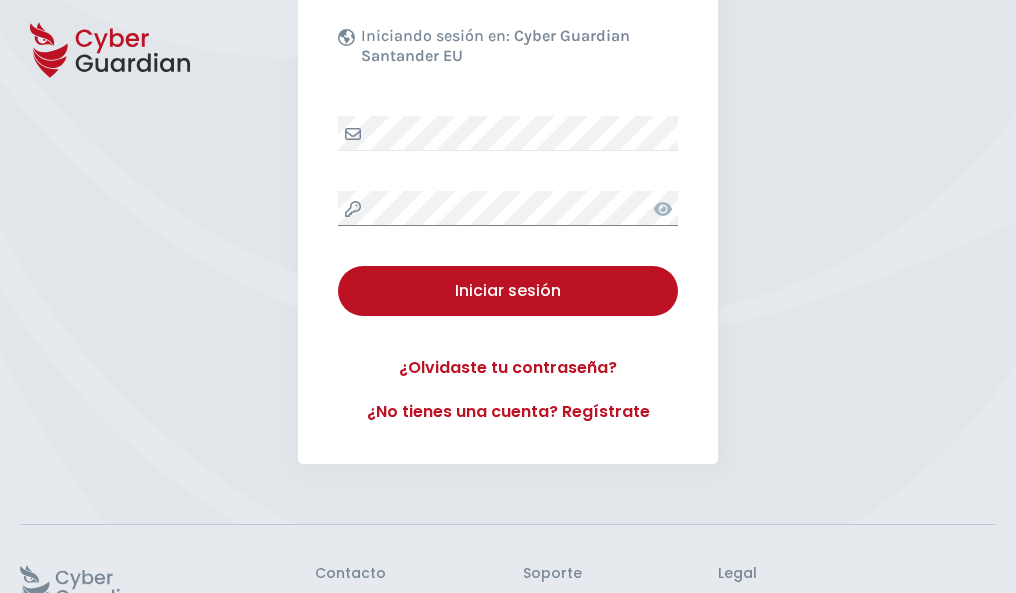 scroll, scrollTop: 389, scrollLeft: 0, axis: vertical 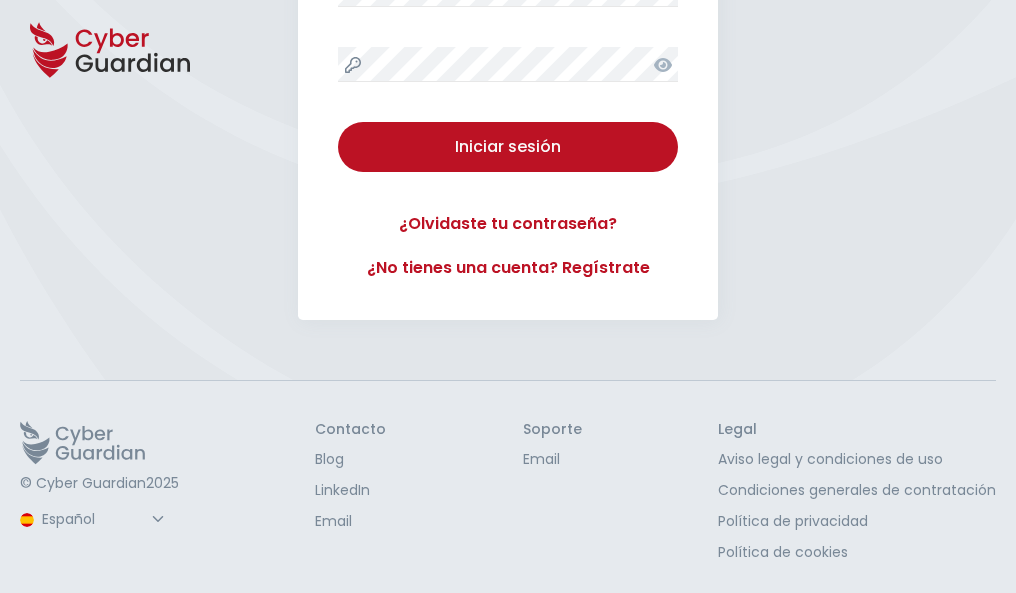 type 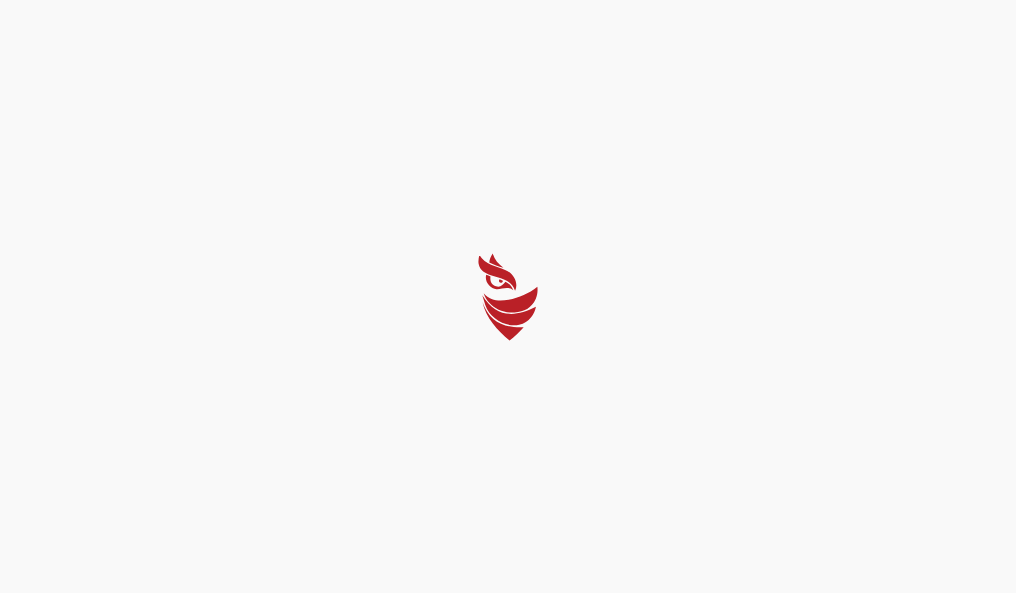 scroll, scrollTop: 0, scrollLeft: 0, axis: both 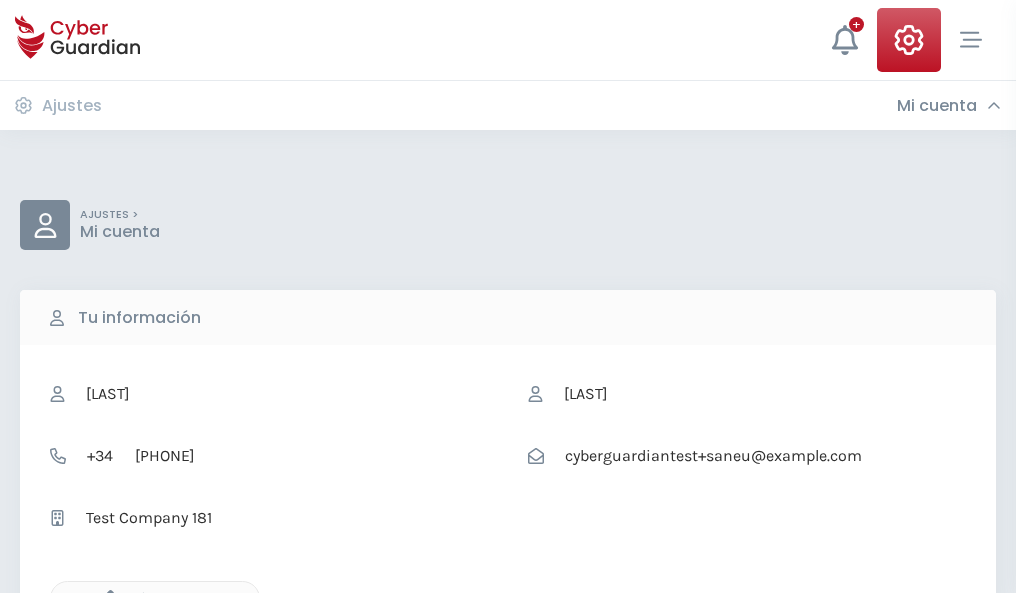 click 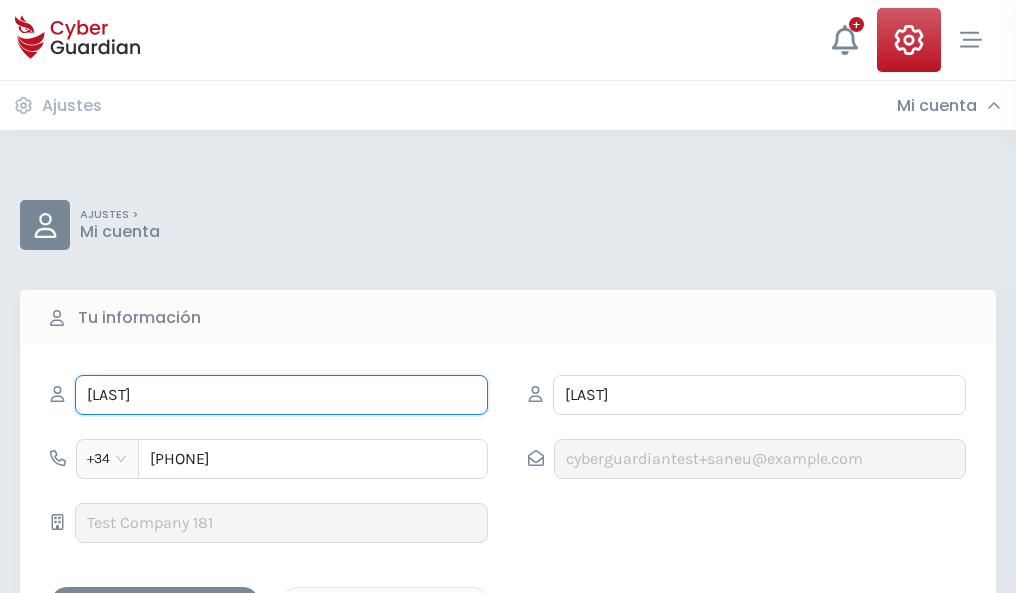 click on "BALTASAR" at bounding box center (281, 395) 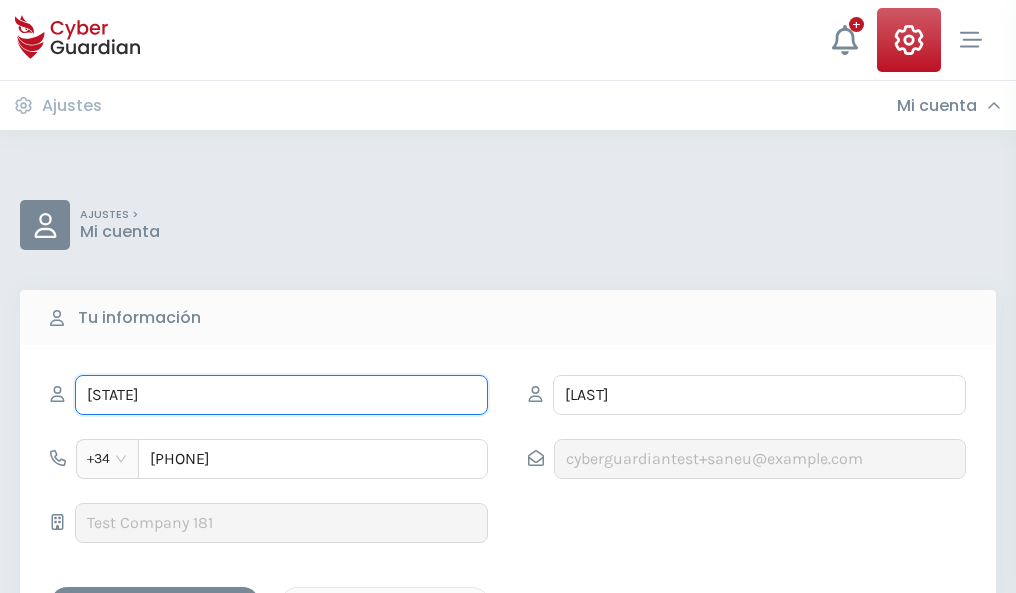 type on "B" 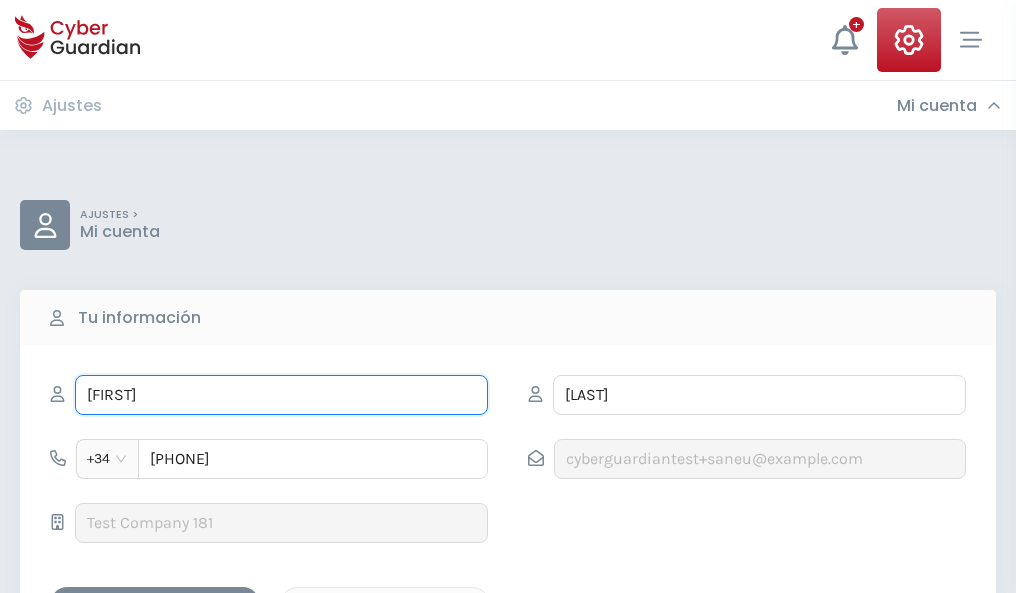 type on "Timoteo" 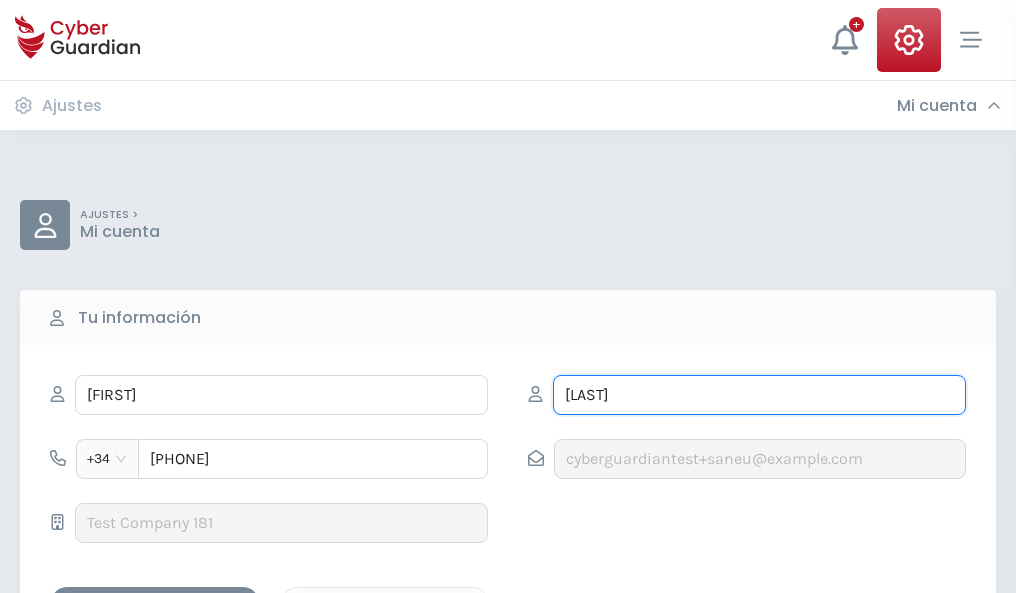click on "MARTÍNEZ" at bounding box center [759, 395] 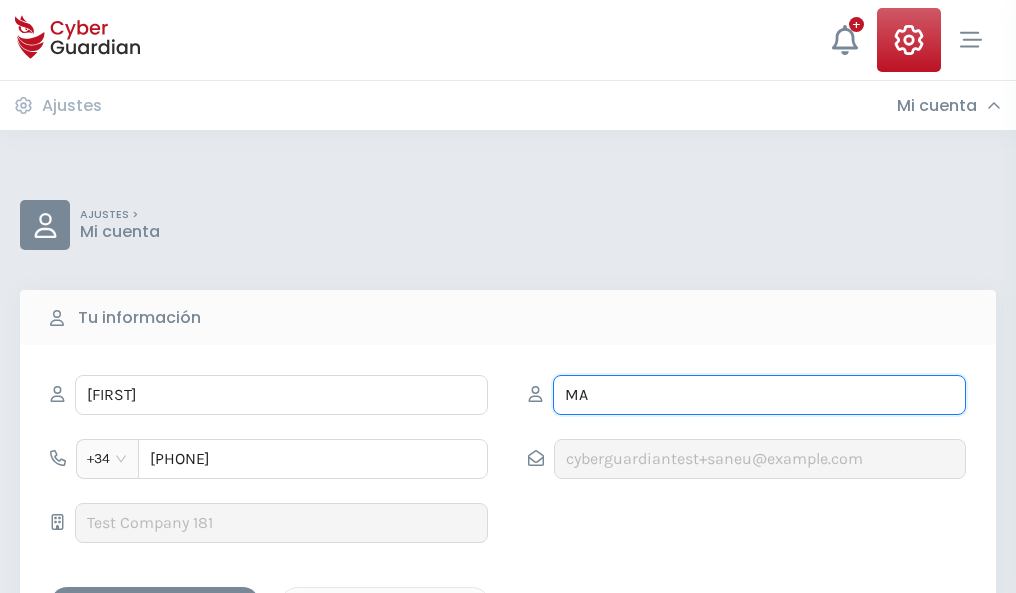 type on "M" 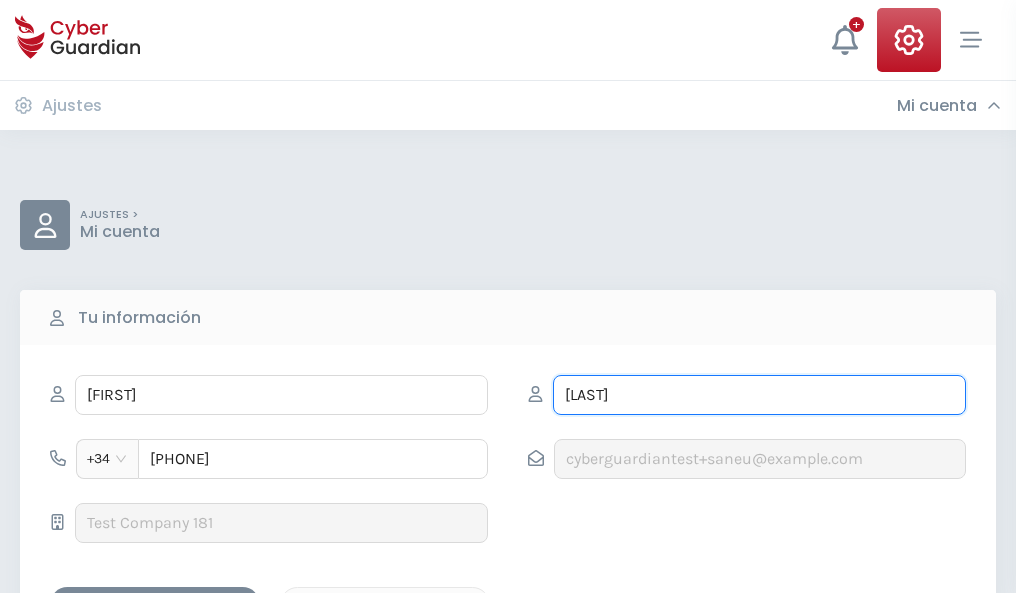type on "Balaguer" 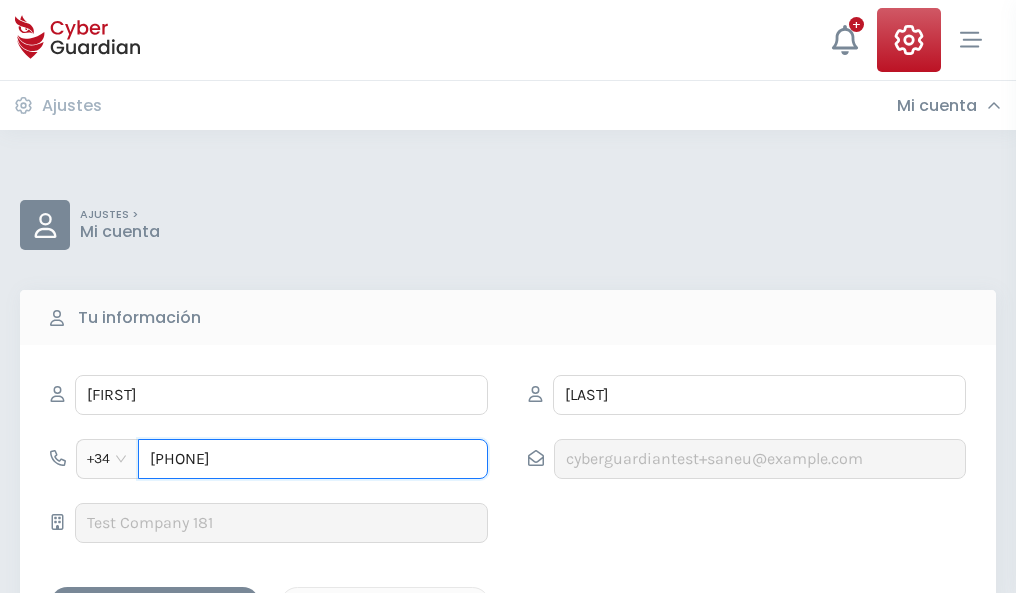 click on "879779324" at bounding box center [313, 459] 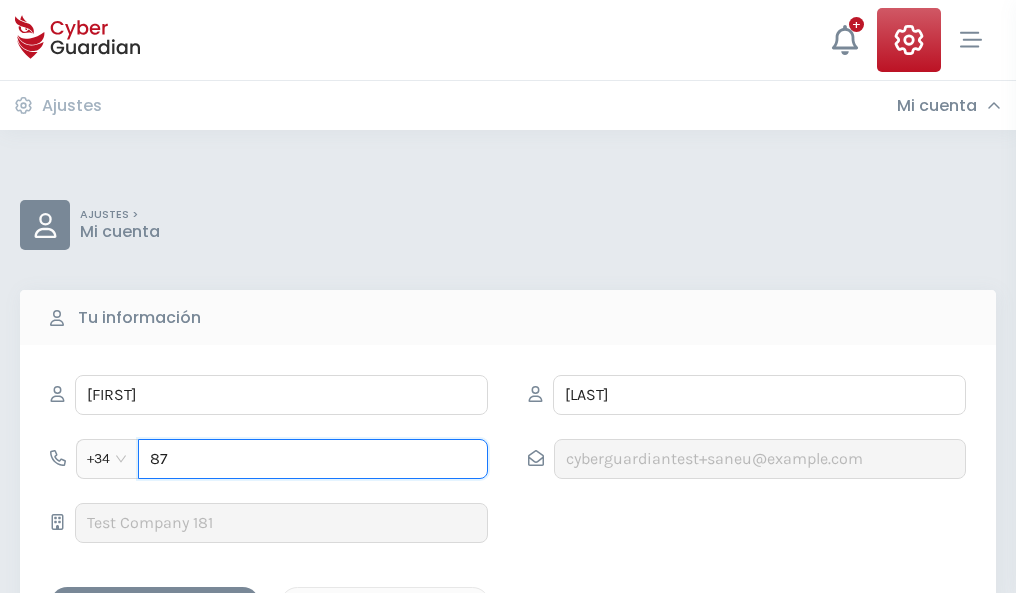 type on "8" 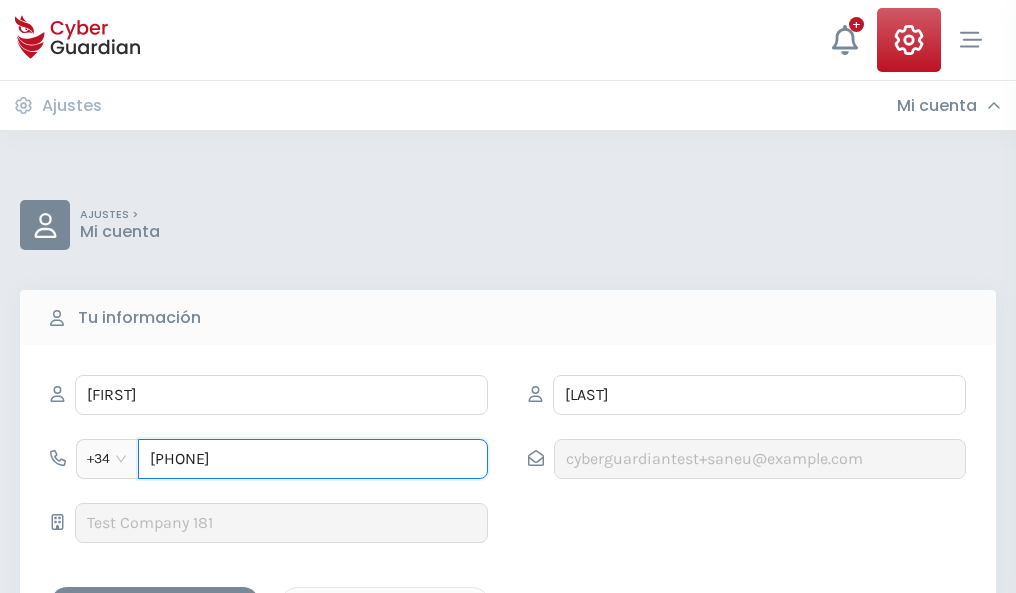 type on "825367657" 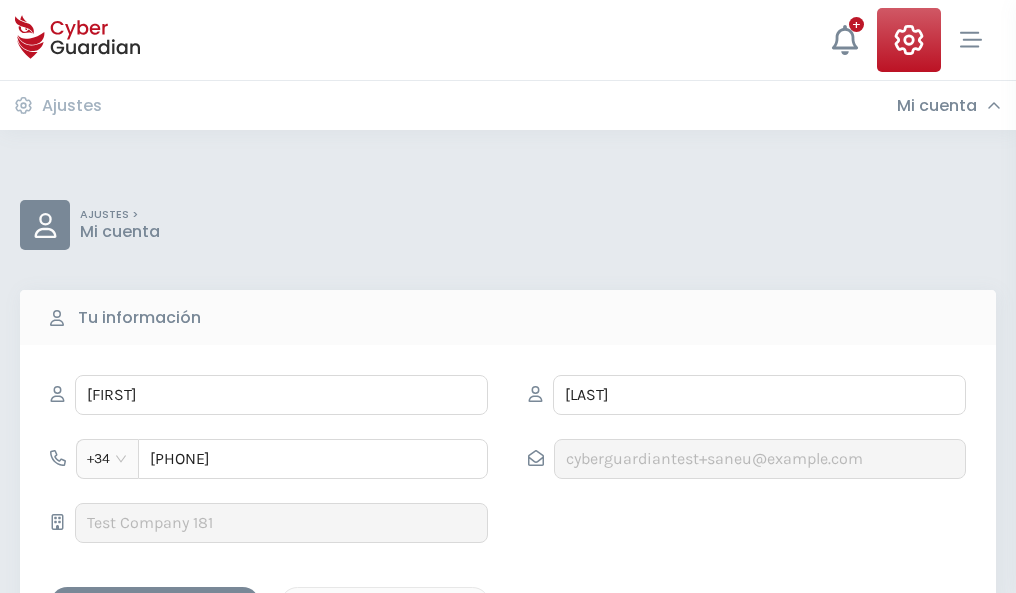 click on "Guardar cambios" at bounding box center (155, 604) 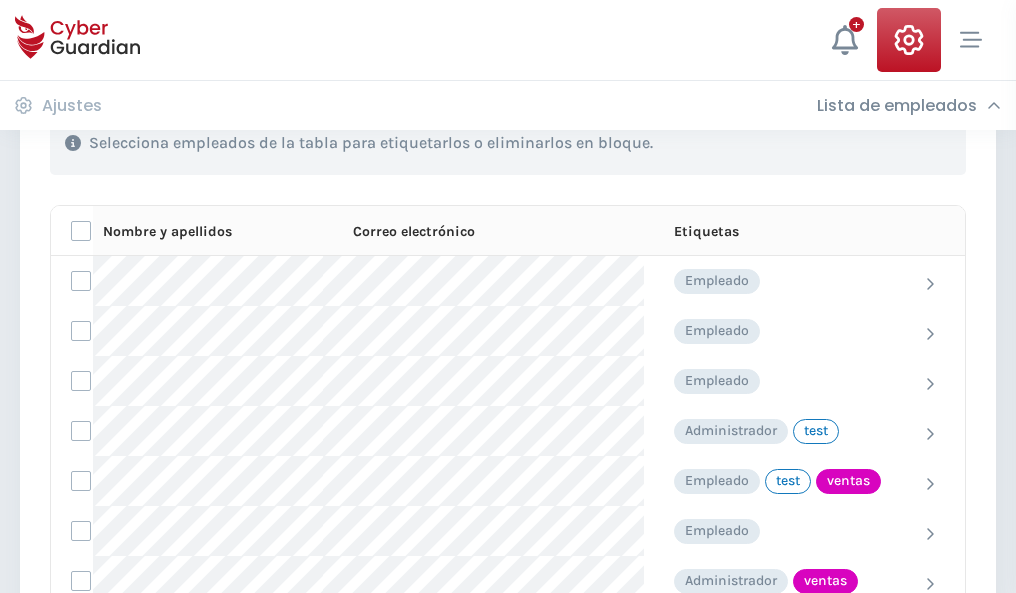 scroll, scrollTop: 906, scrollLeft: 0, axis: vertical 